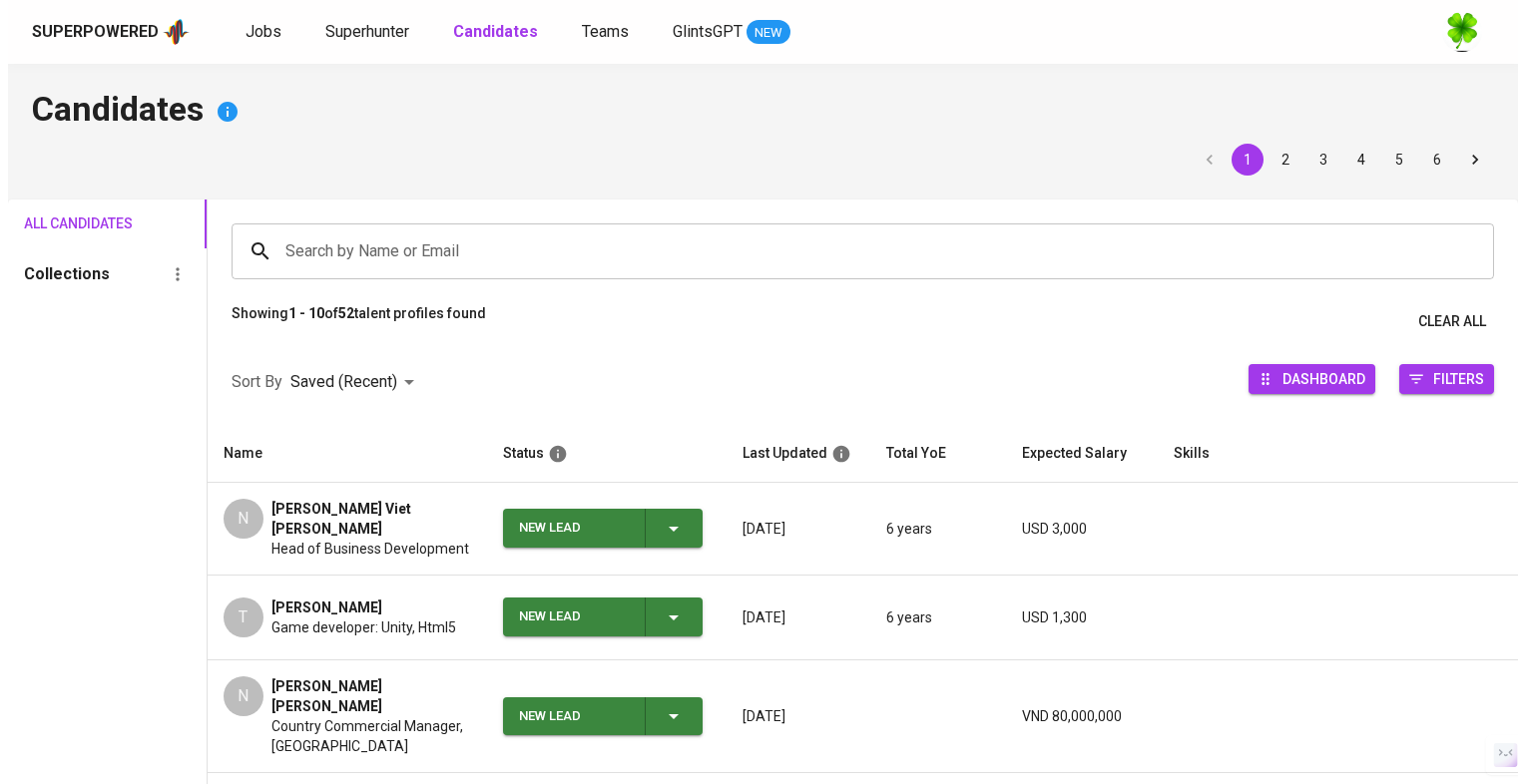 scroll, scrollTop: 0, scrollLeft: 0, axis: both 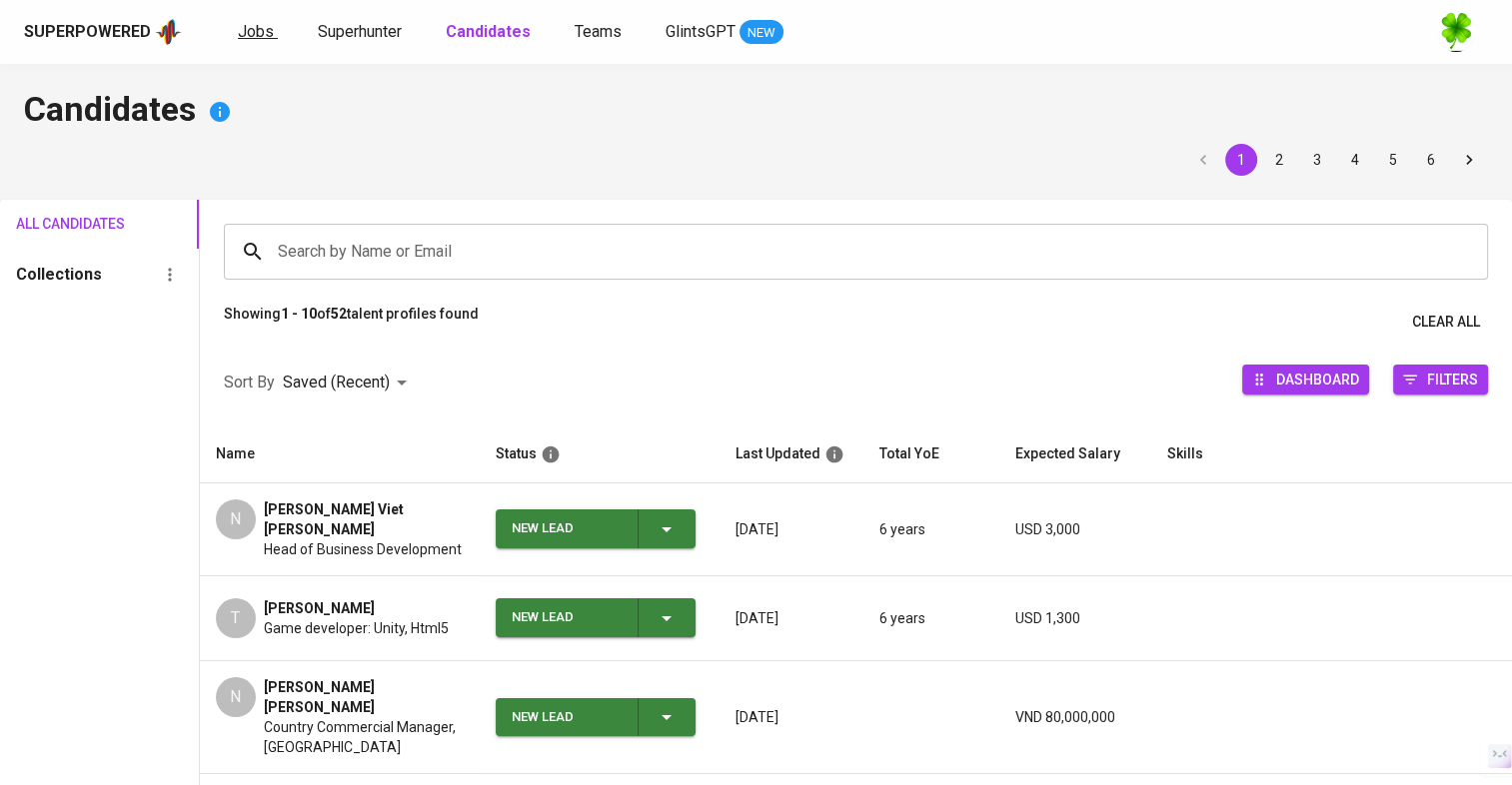 click on "Jobs" at bounding box center [256, 31] 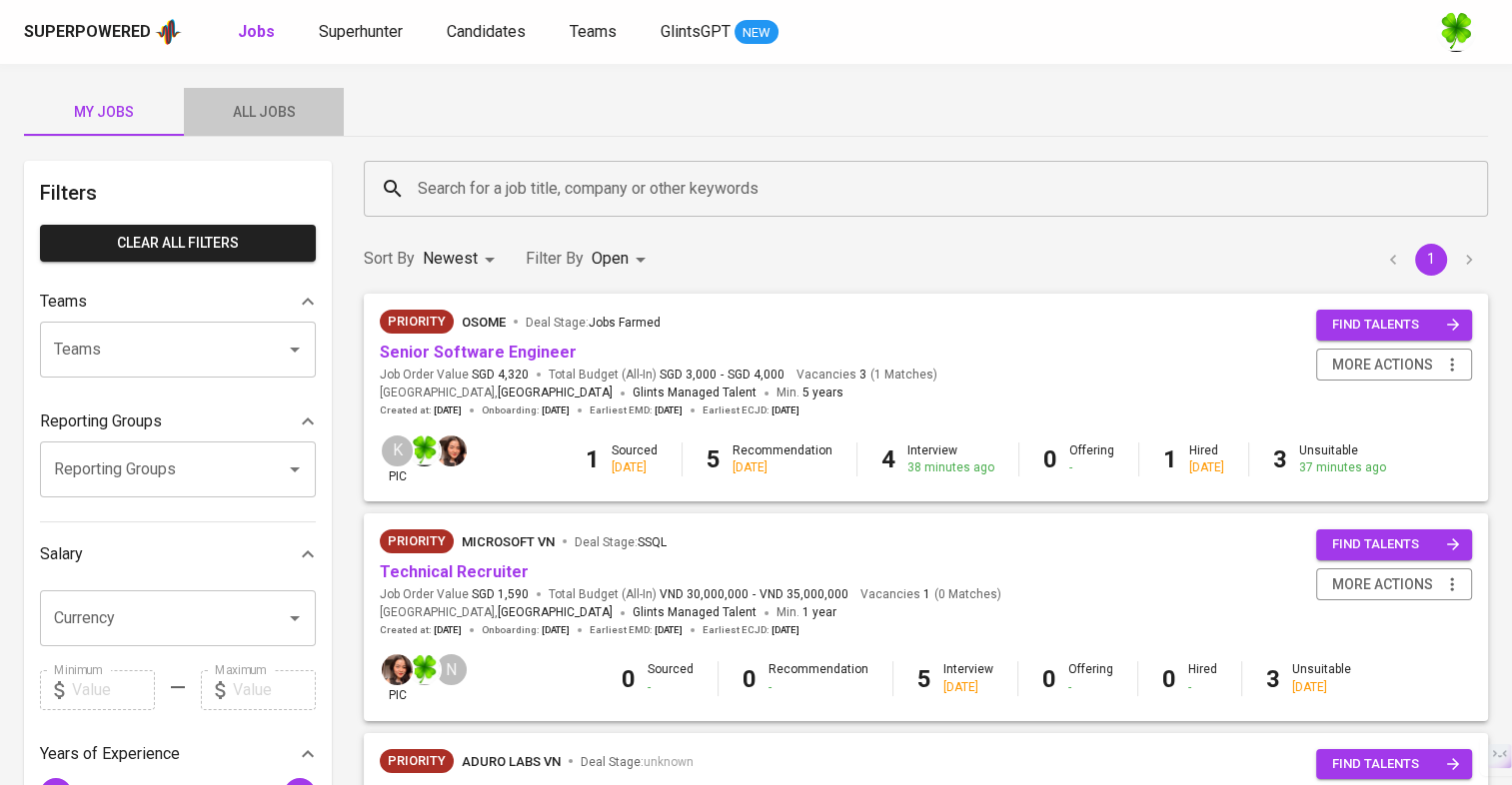 click on "All Jobs" at bounding box center [264, 112] 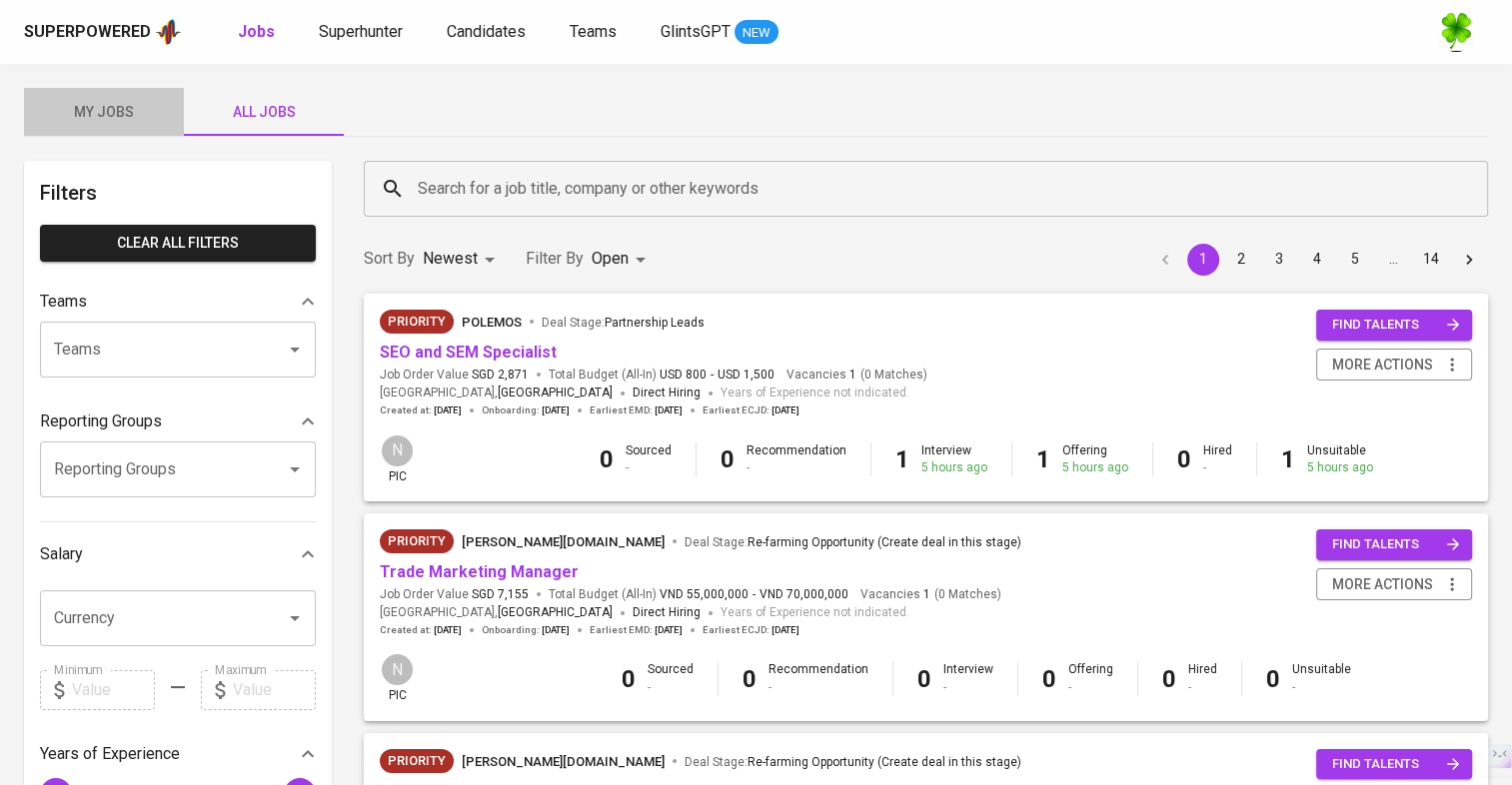 drag, startPoint x: 101, startPoint y: 101, endPoint x: 287, endPoint y: 154, distance: 193.40372 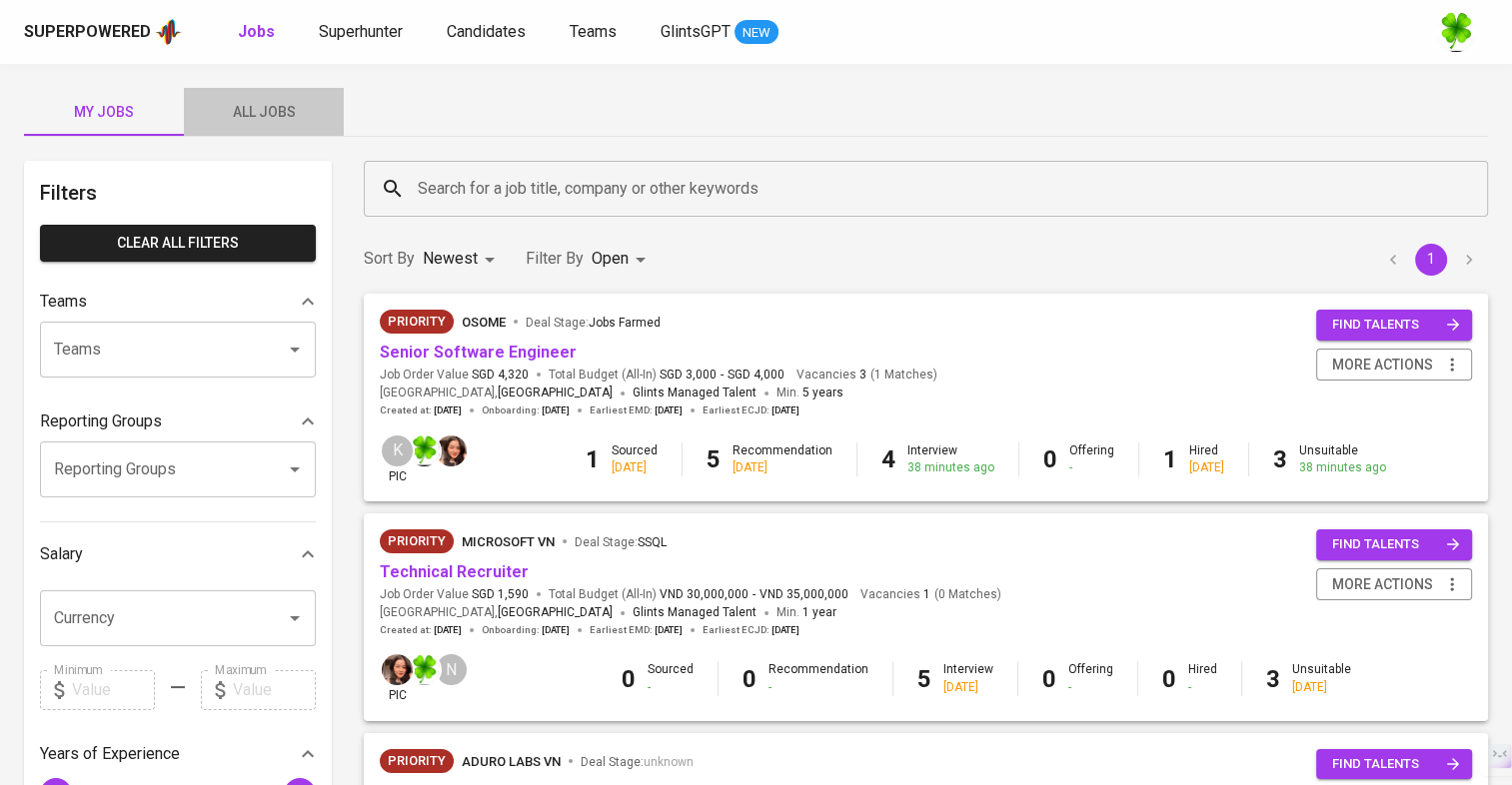 click on "All Jobs" at bounding box center (264, 112) 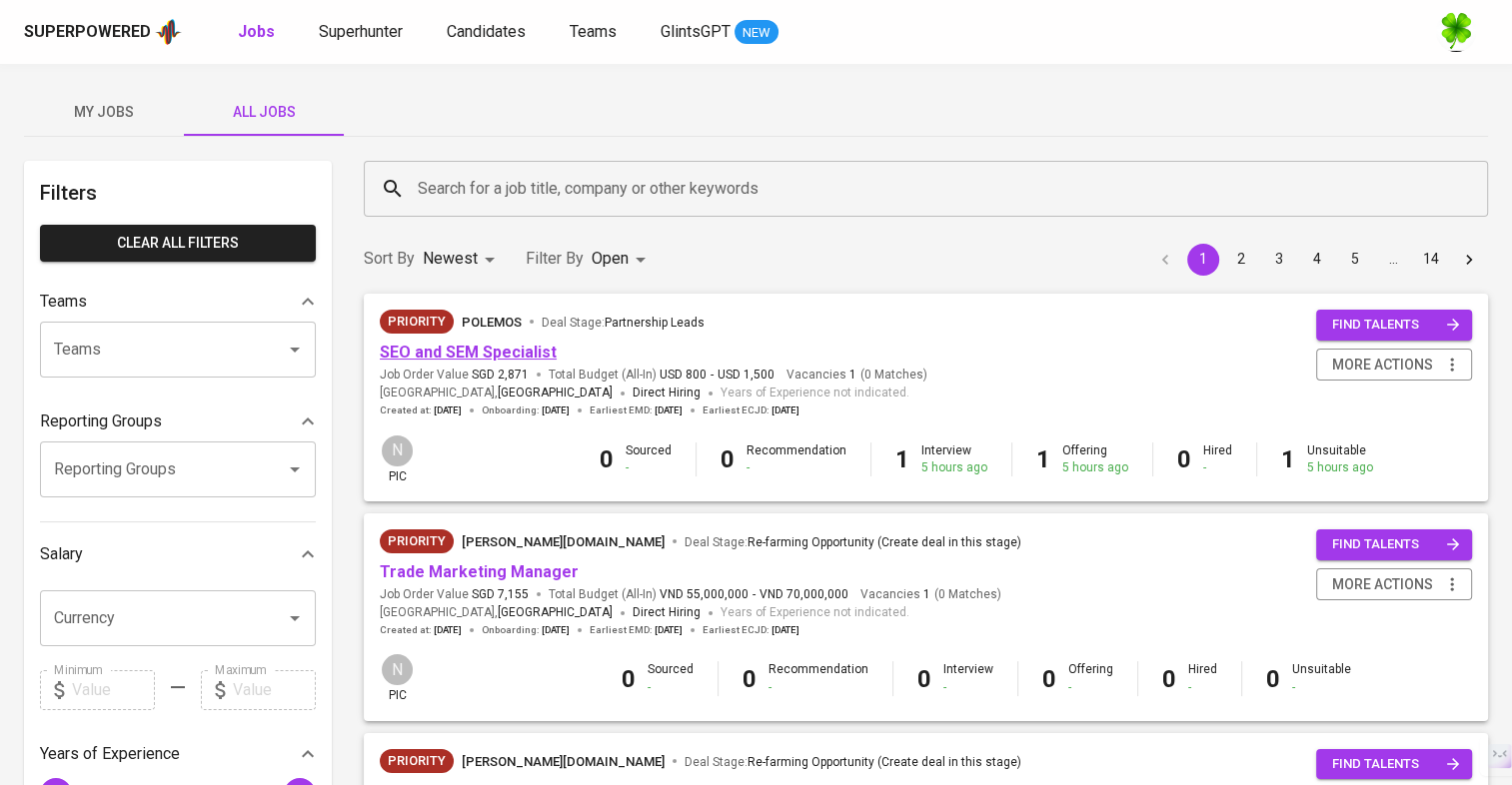 click on "SEO and SEM Specialist" at bounding box center (468, 352) 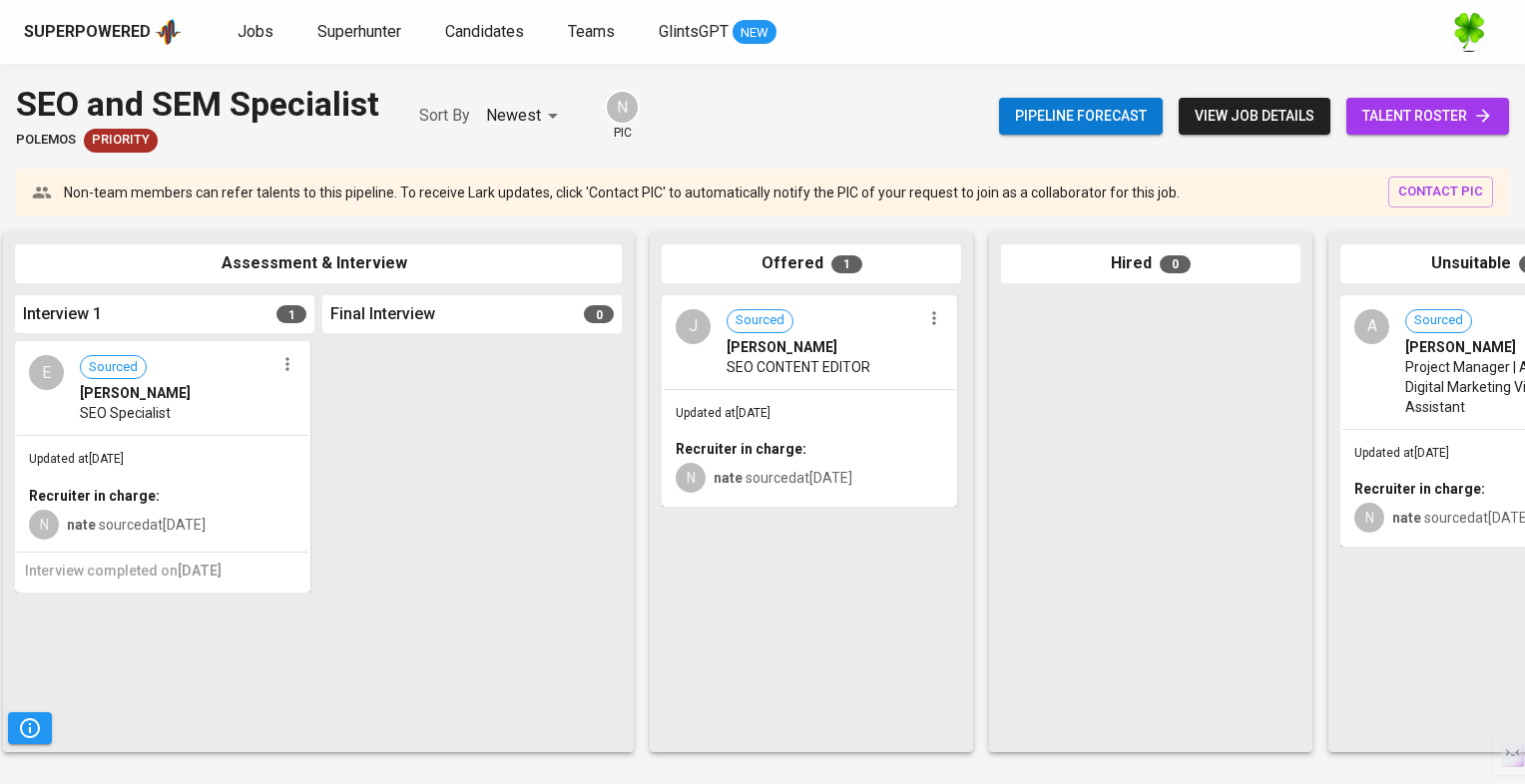 scroll, scrollTop: 0, scrollLeft: 706, axis: horizontal 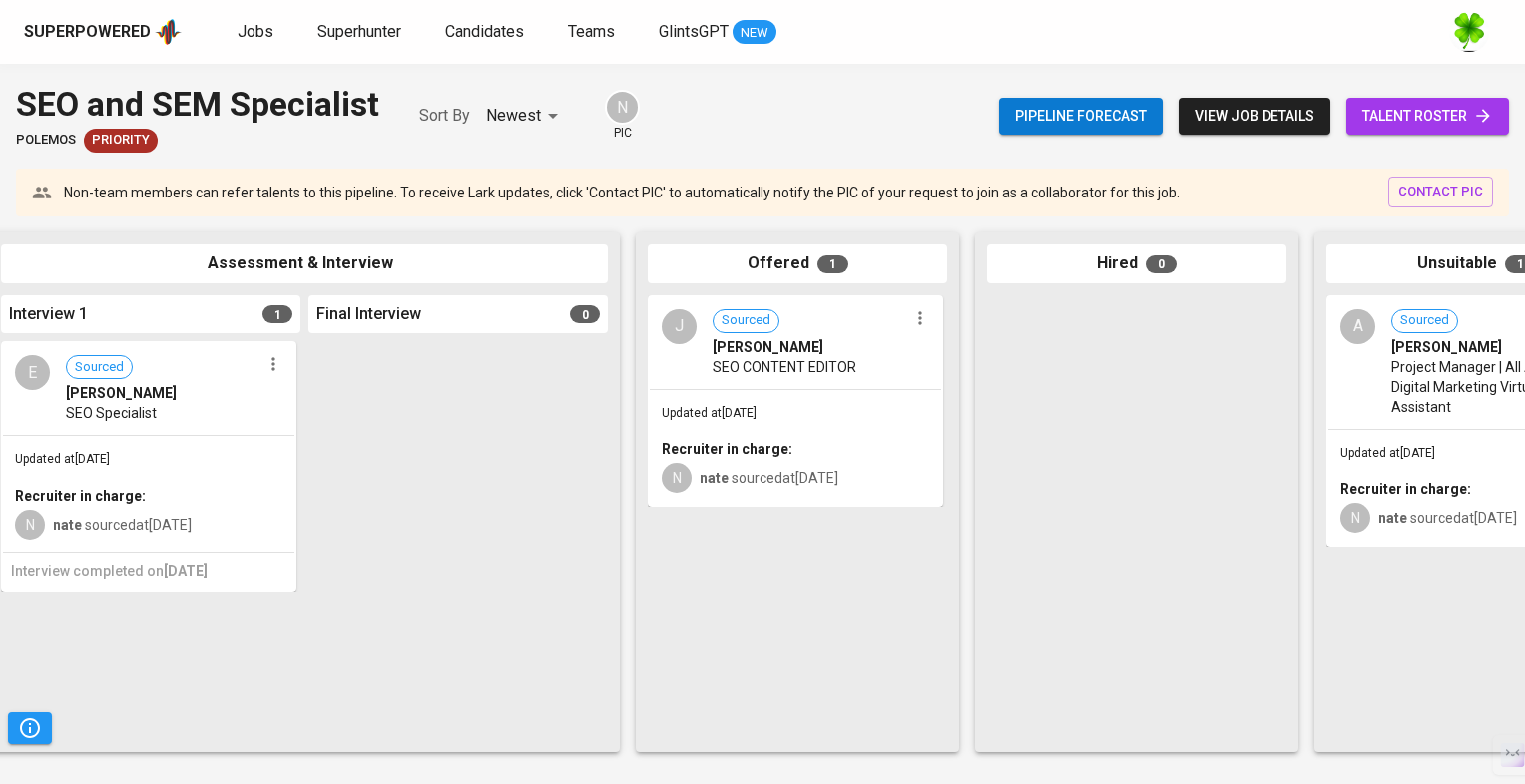 click on "Updated at  [DATE] Recruiter in charge: N nate   sourced  at  [DATE]" at bounding box center (795, 448) 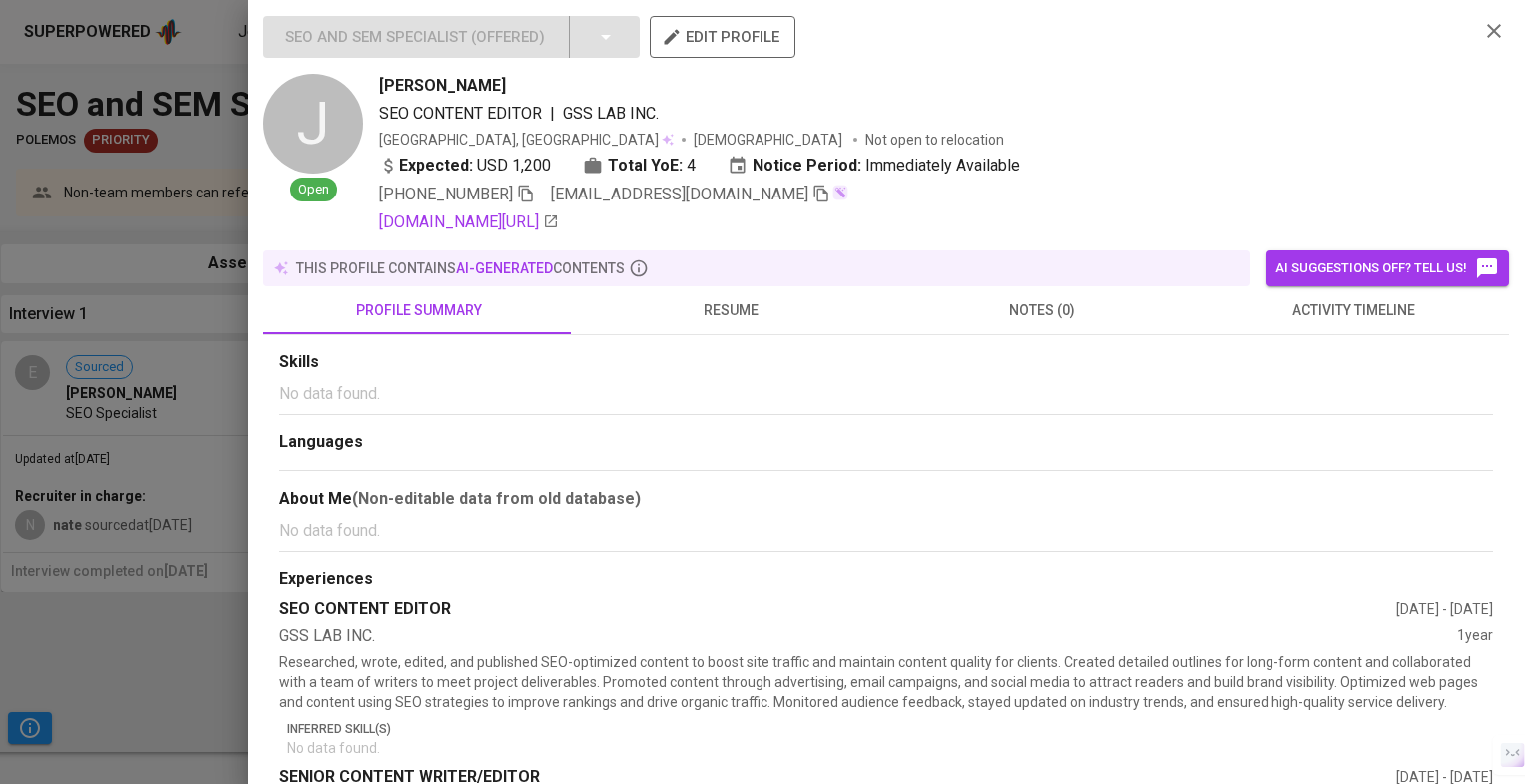 click on "resume" at bounding box center (731, 310) 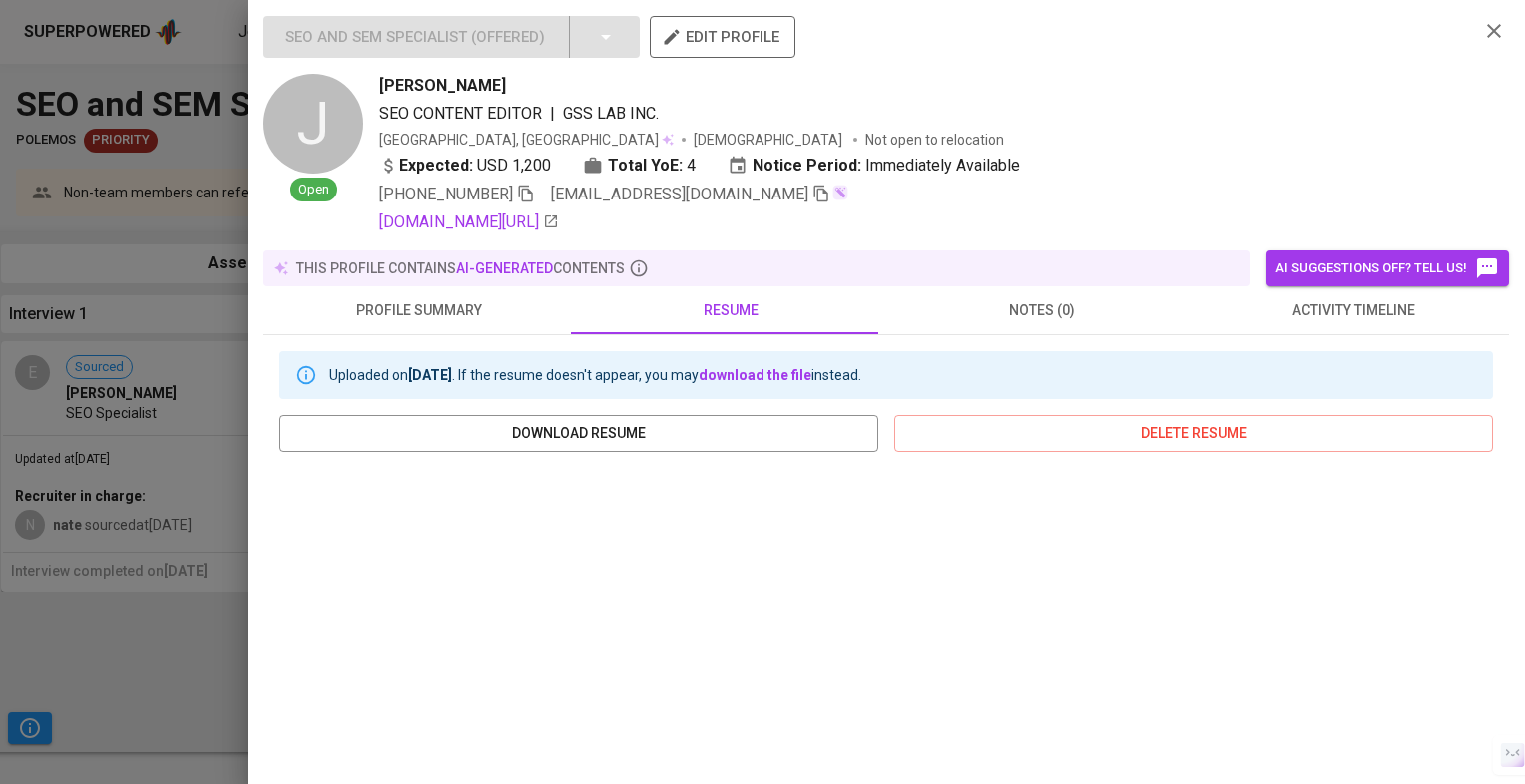 scroll, scrollTop: 100, scrollLeft: 0, axis: vertical 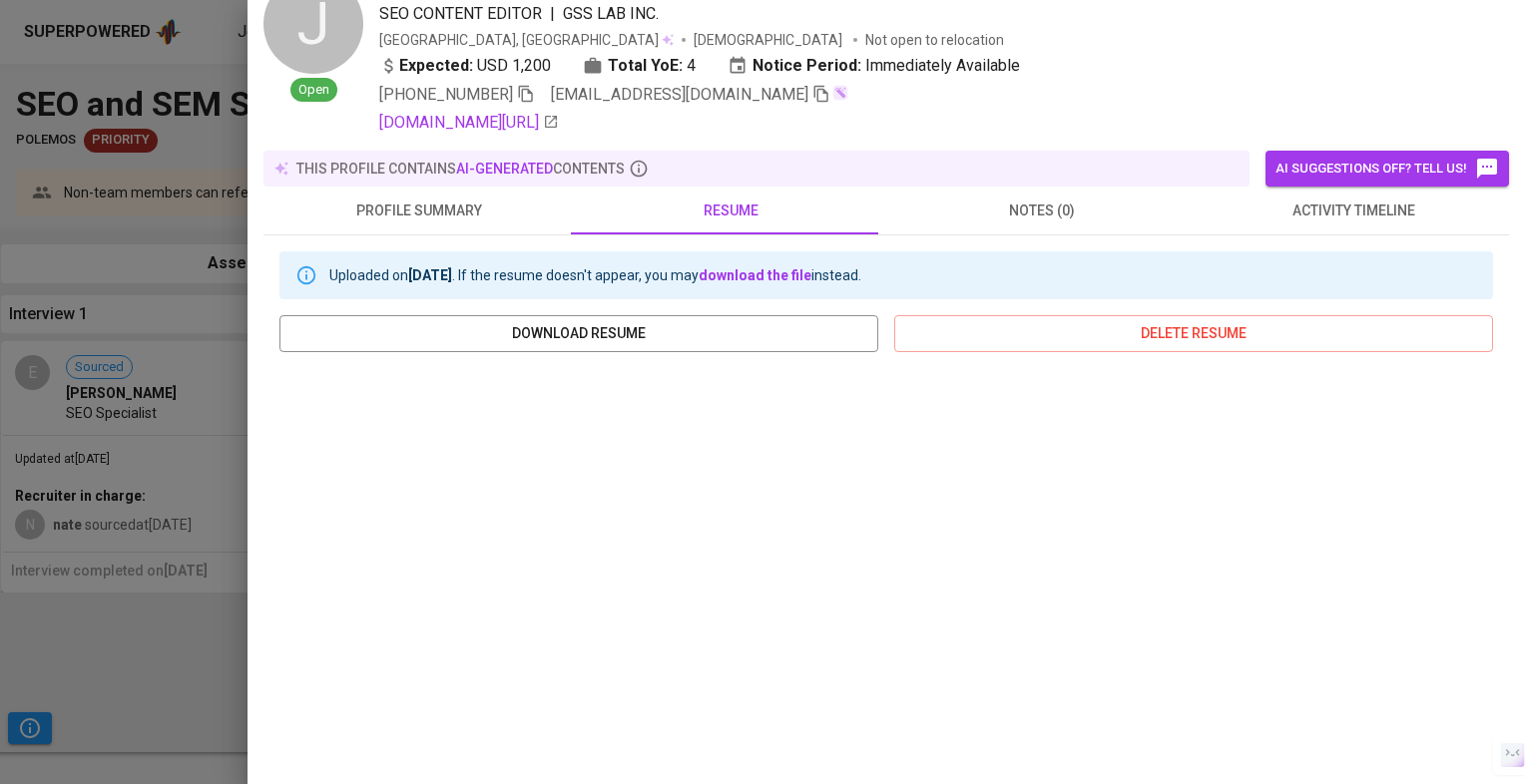 click on "activity timeline" at bounding box center [1353, 210] 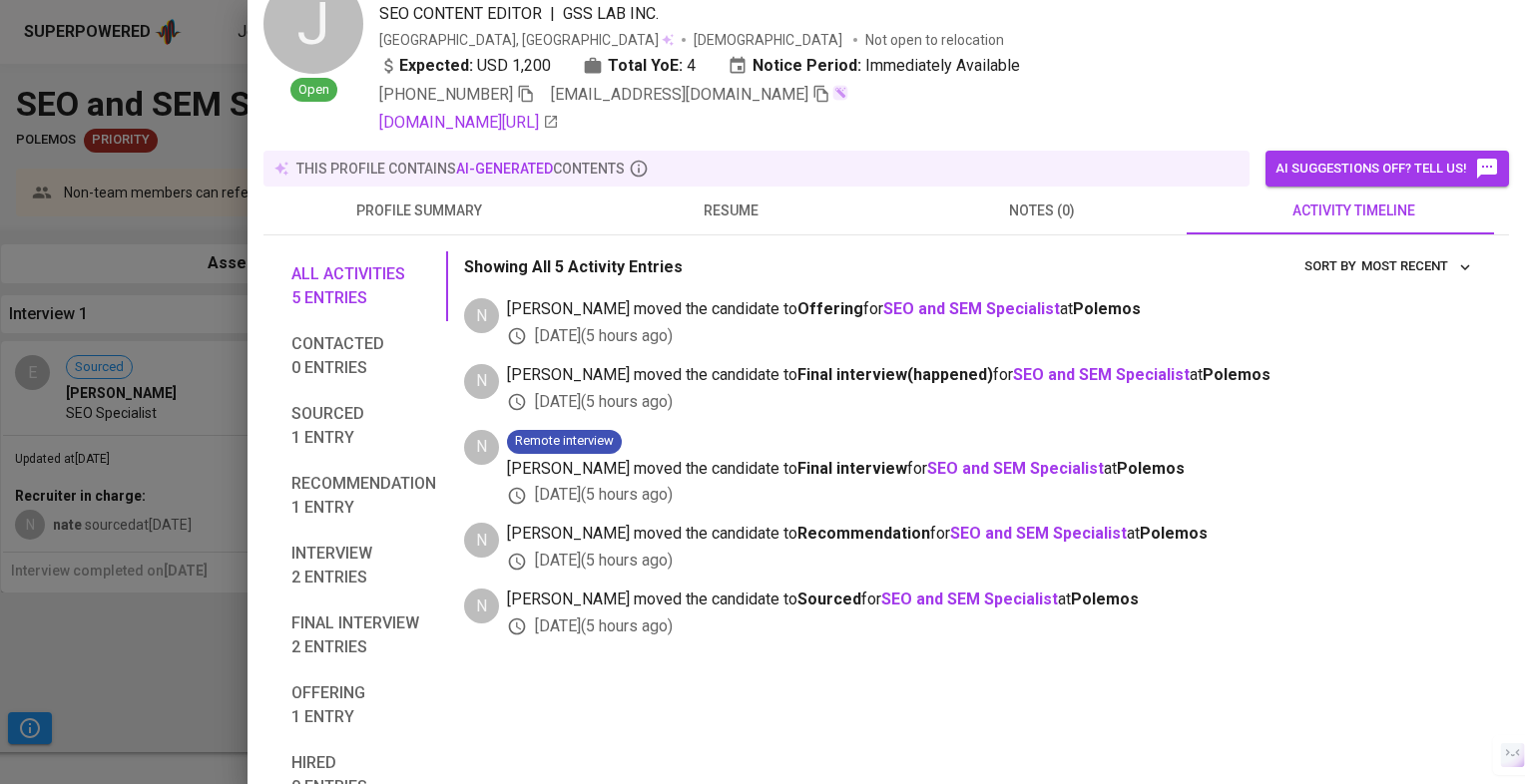 click at bounding box center (762, 392) 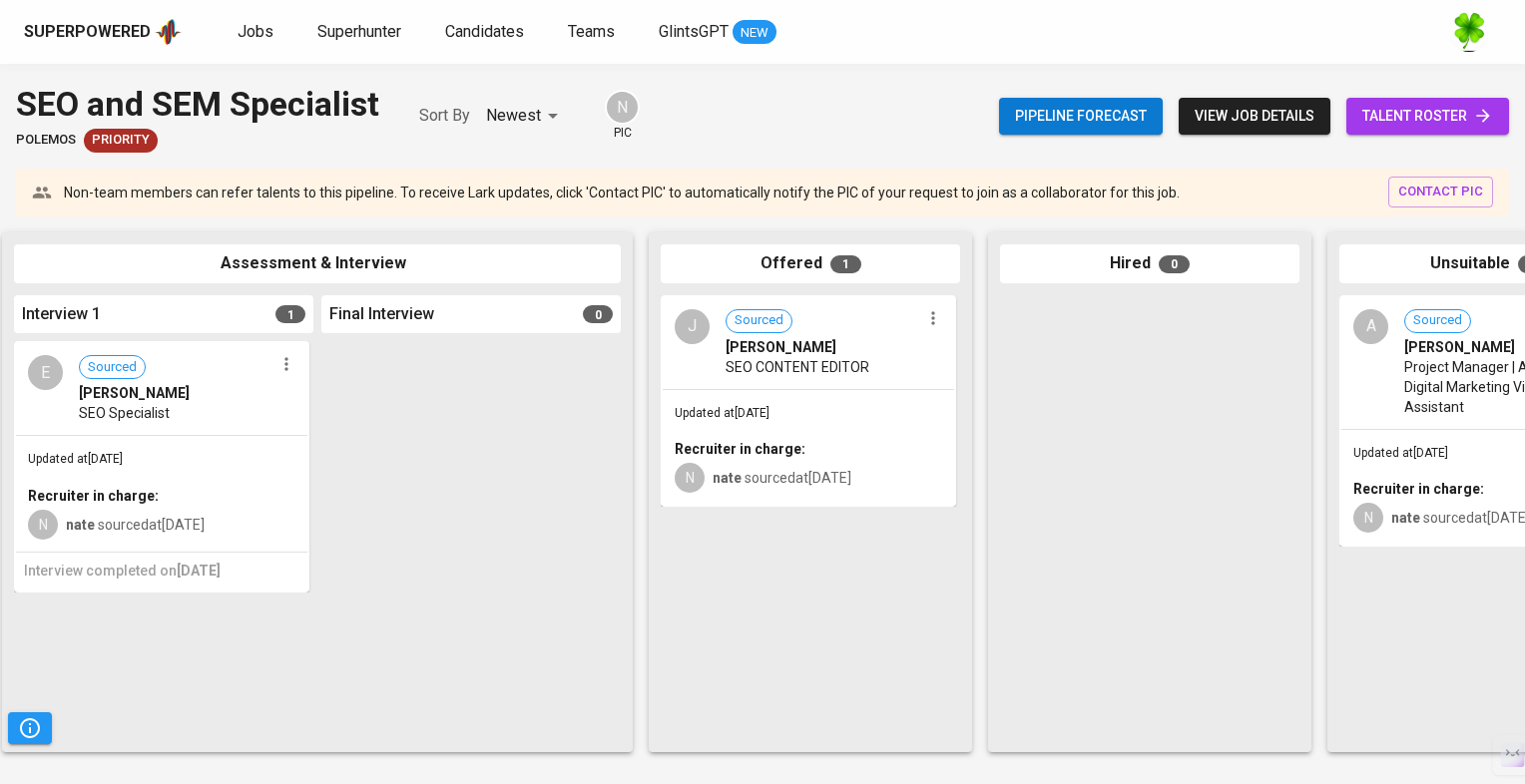 scroll, scrollTop: 0, scrollLeft: 850, axis: horizontal 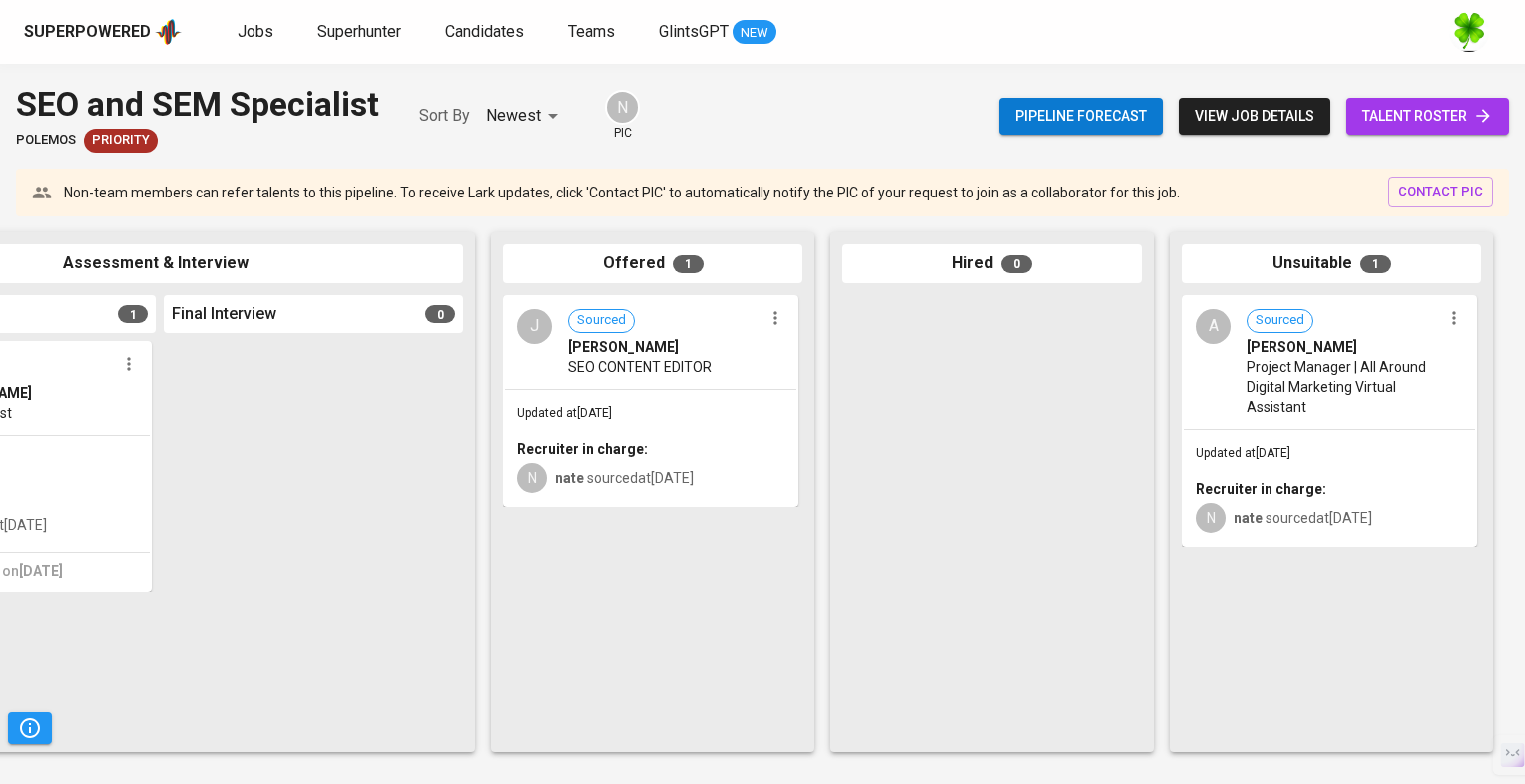 click on "Recruiter in charge:" at bounding box center (651, 449) 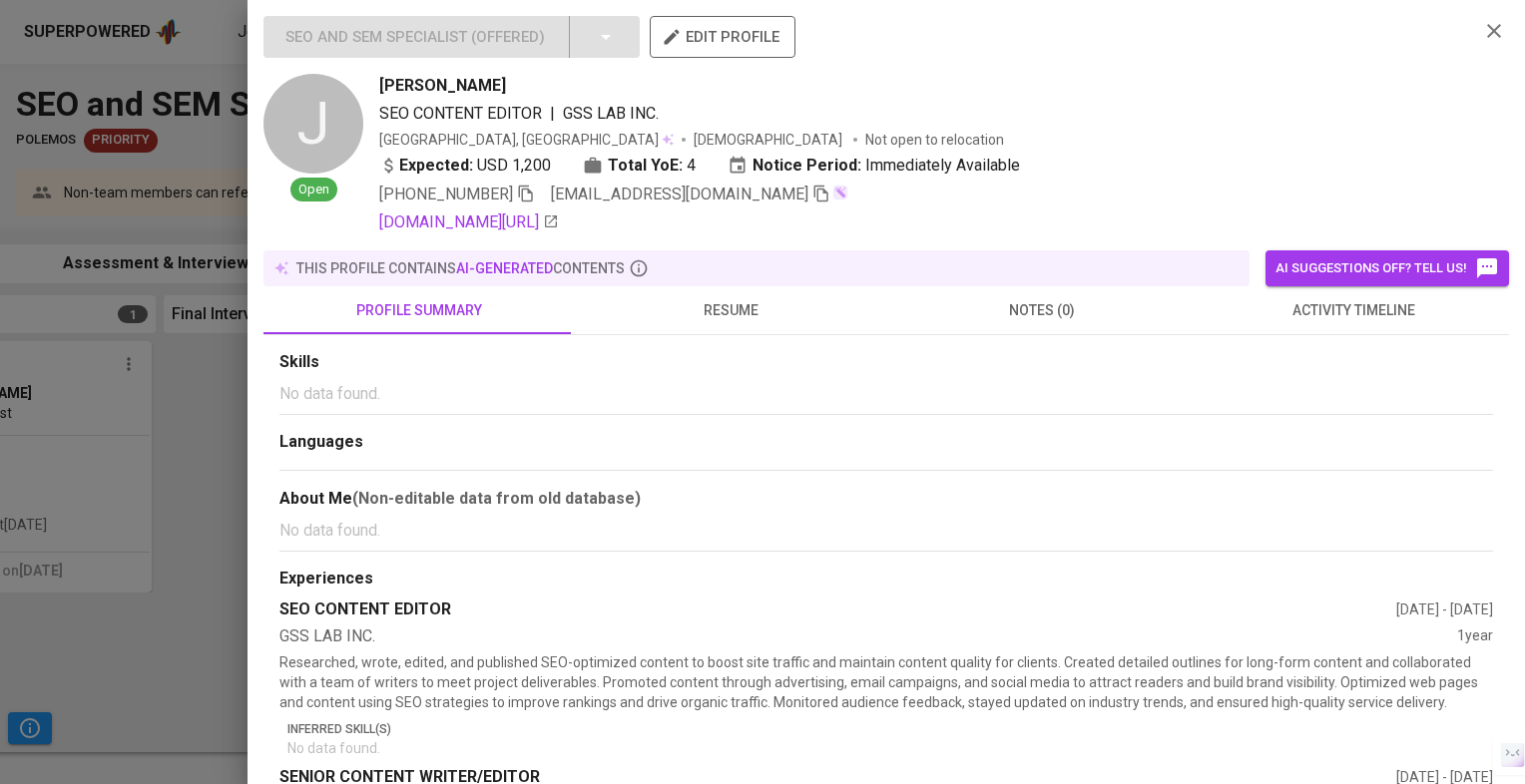 click on "Superpowered Jobs   Superhunter   Candidates   Teams   GlintsGPT   NEW Pipeline Triggers SEO and SEM Specialist Polemos Priority Sort By Newest NEWEST N pic Pipeline forecast view job details talent roster    Non-team members can refer talents to this pipeline. To receive Lark updates, click 'Contact PIC' to automatically notify the PIC of your request to join as a collaborator for this job. contact pic Refer Talents... Refer Talents... Sourced    0 Recommendation    0 Assessment & Interview    Interview 1 1 E Sourced [PERSON_NAME] SEO Specialist Updated at  [DATE] Recruiter in charge: N nate   sourced  at  [DATE] Interview completed on  [DATE] Final Interview 0 Offered    1 J Sourced [PERSON_NAME] SEO CONTENT EDITOR Updated at  [DATE] Recruiter in charge: N nate   sourced  at  [DATE] Hired    0 Unsuitable    1 A Sourced [PERSON_NAME] Project Manager | All Around Digital Marketing Virtual Assistant Updated at  [DATE] Recruiter in charge: N" at bounding box center [762, 392] 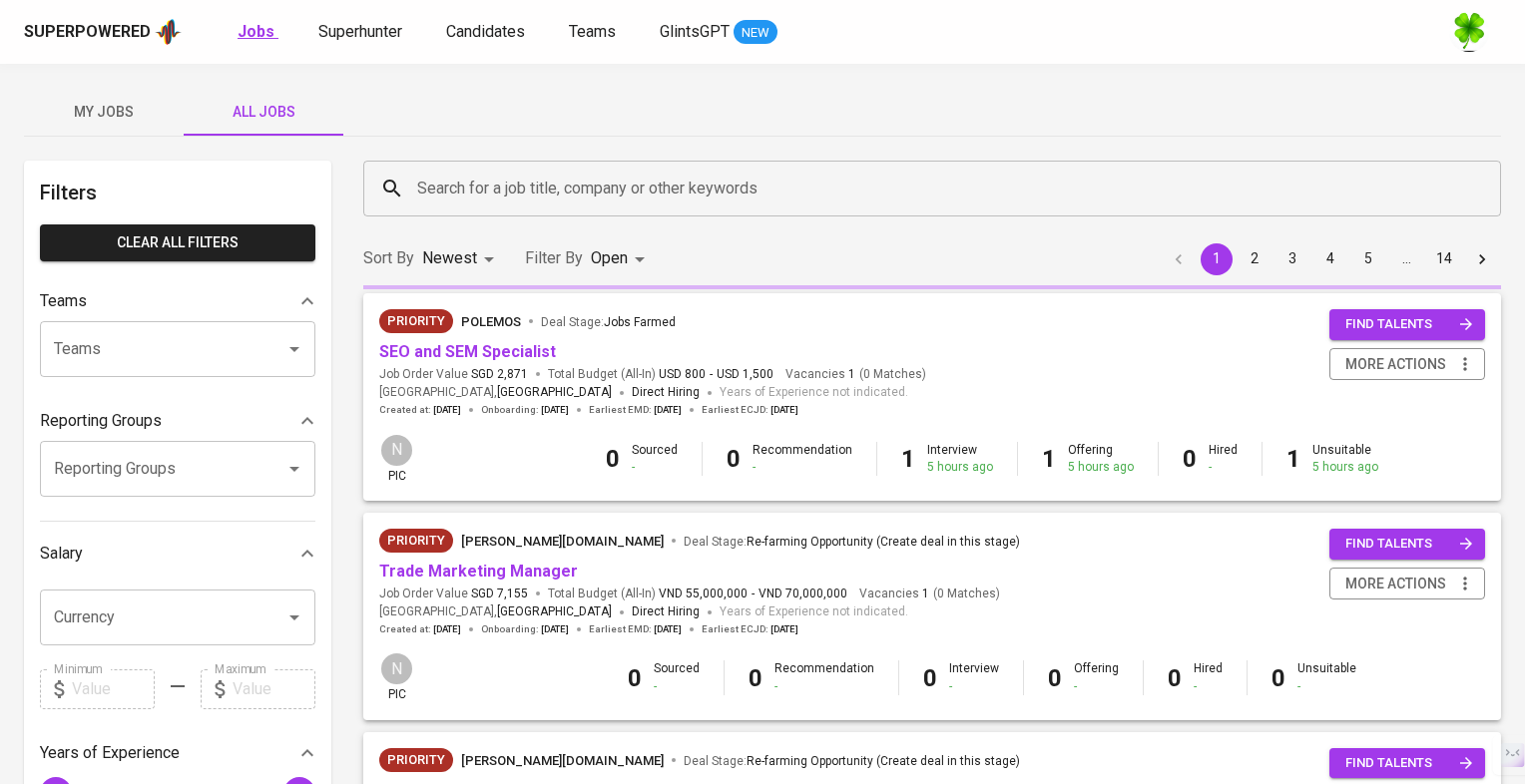 click on "Jobs" at bounding box center (255, 31) 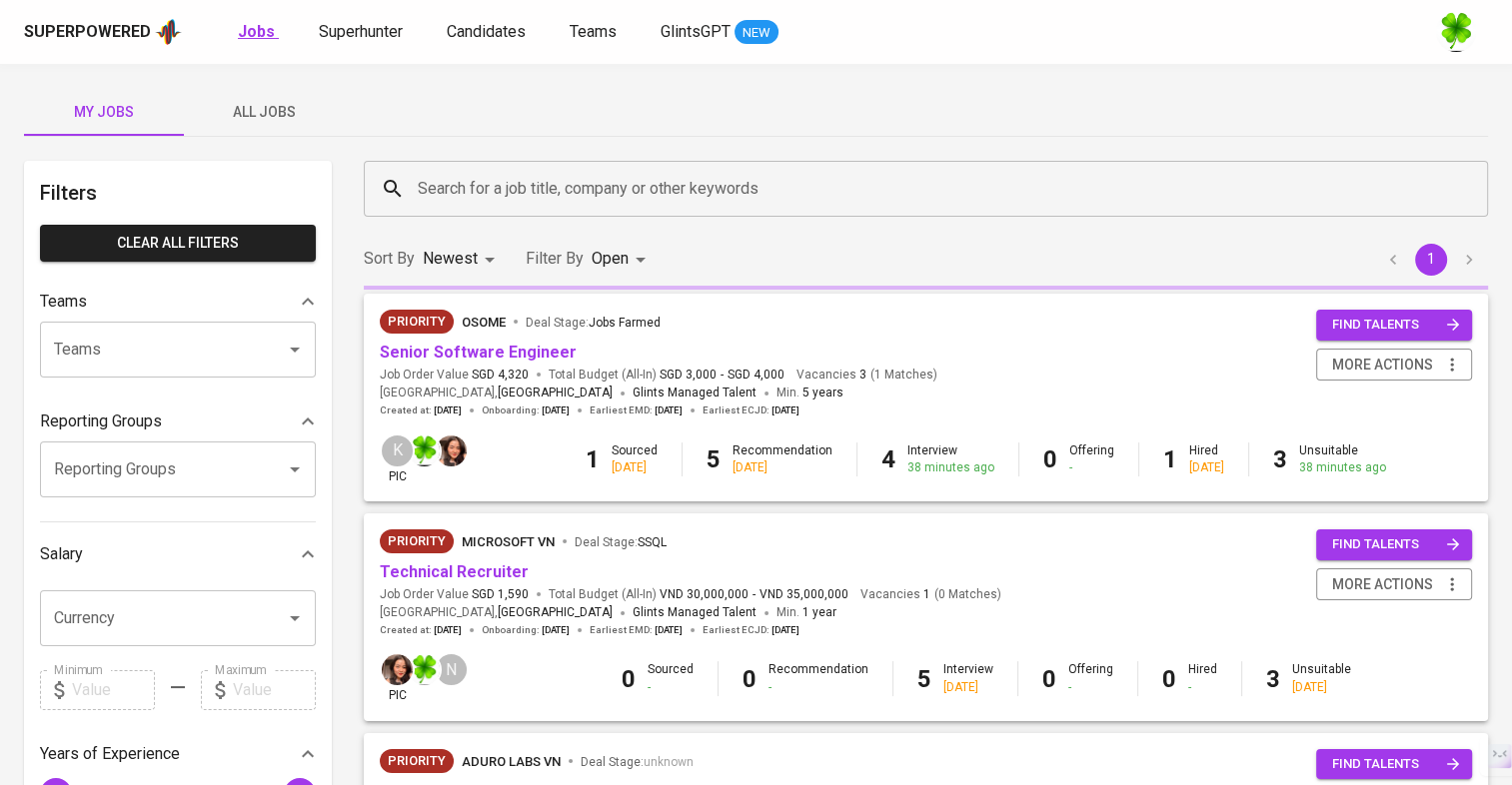 type on "OPEN" 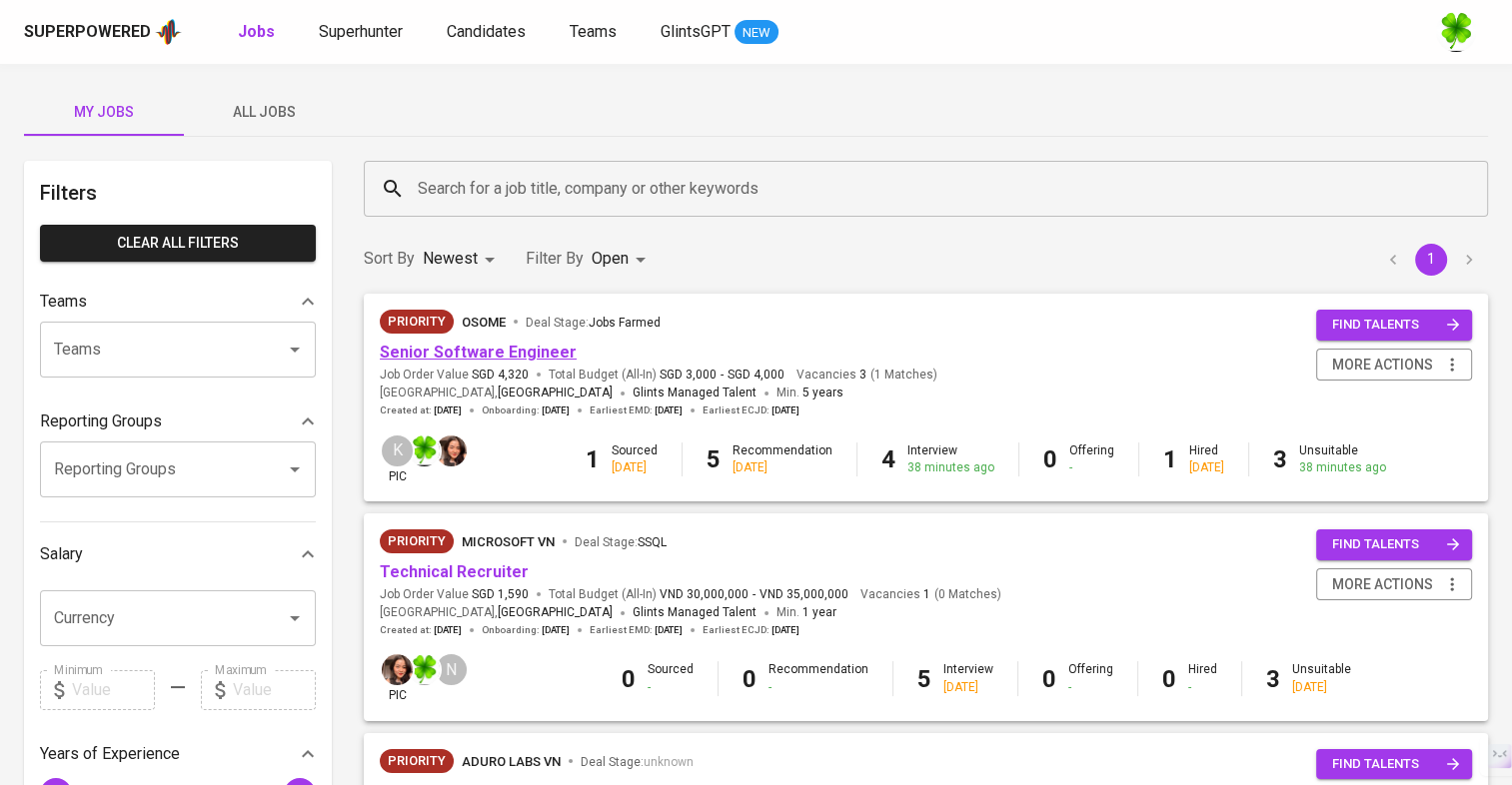 click on "Senior Software Engineer" at bounding box center (478, 352) 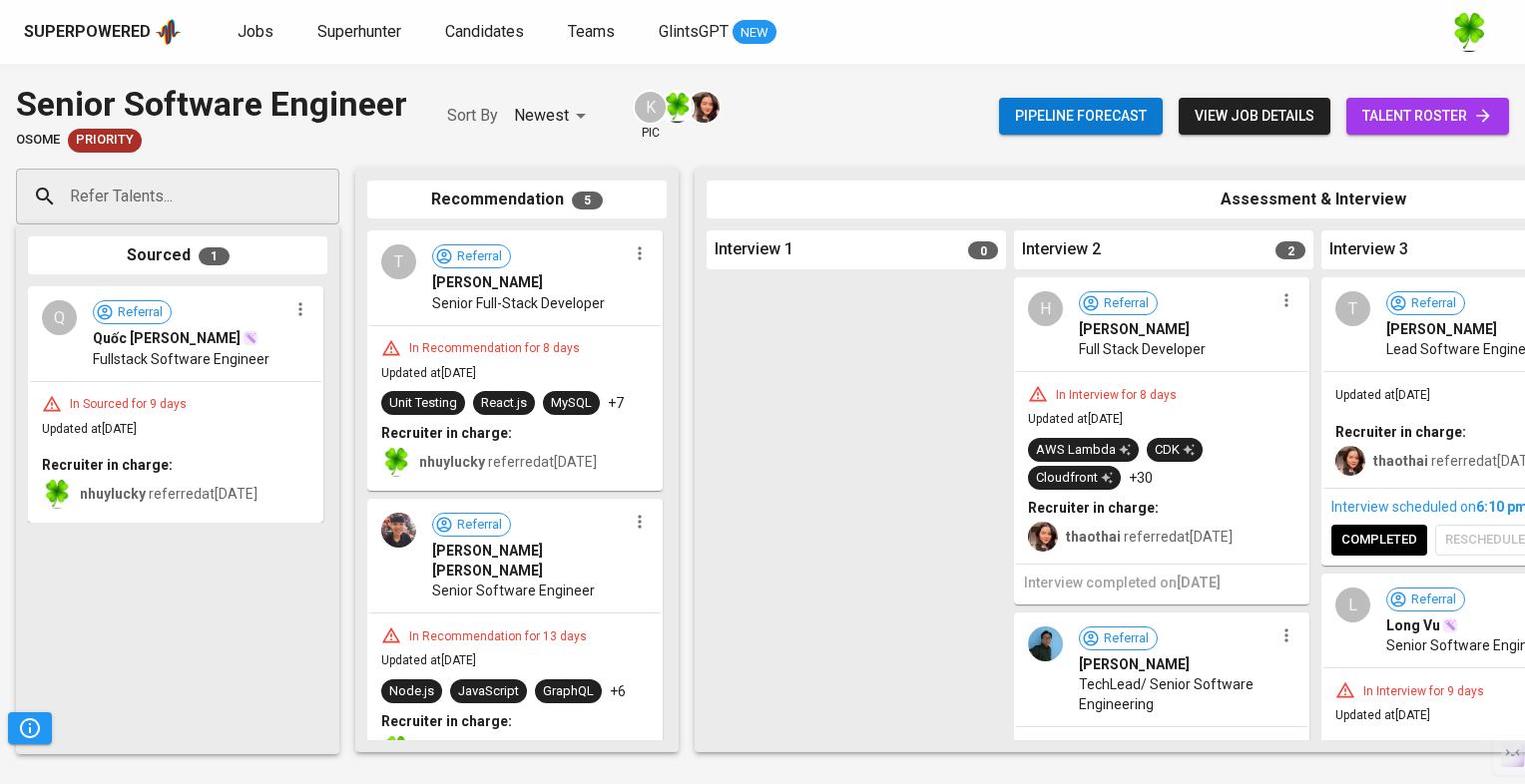 click on "Refer Talents... Refer Talents... Sourced    1 Q Referral Quốc [PERSON_NAME] Fullstack Software Engineer In Sourced for   9 days Updated at  [DATE] Recruiter in charge: nhuylucky   referred  at  [DATE] Recommendation    5 T Referral [PERSON_NAME] Senior Full-Stack Developer In Recommendation for   8 days Updated at  [DATE] Unit Testing React.js MySQL +7 Recruiter in charge: nhuylucky   referred  at  [DATE] Referral [PERSON_NAME] [PERSON_NAME] Senior Software Engineer In Recommendation for   13 days Updated at  [DATE] Node.js JavaScript GraphQL +6 Recruiter in charge: nhuylucky   referred  at  [DATE] D Referral [PERSON_NAME] Software Engineer In Recommendation for   14 days Updated at  [DATE] JavaScript React.js jQuery +4 Recruiter in charge: nhuylucky   referred  at  [DATE] Q Referral [PERSON_NAME] Senior Software Engineer In Recommendation for   17 days Updated at  [DATE] Node.js SQL React.js +46 Recruiter in charge: [PERSON_NAME]   referred  at  J Referral" at bounding box center (1495, 460) 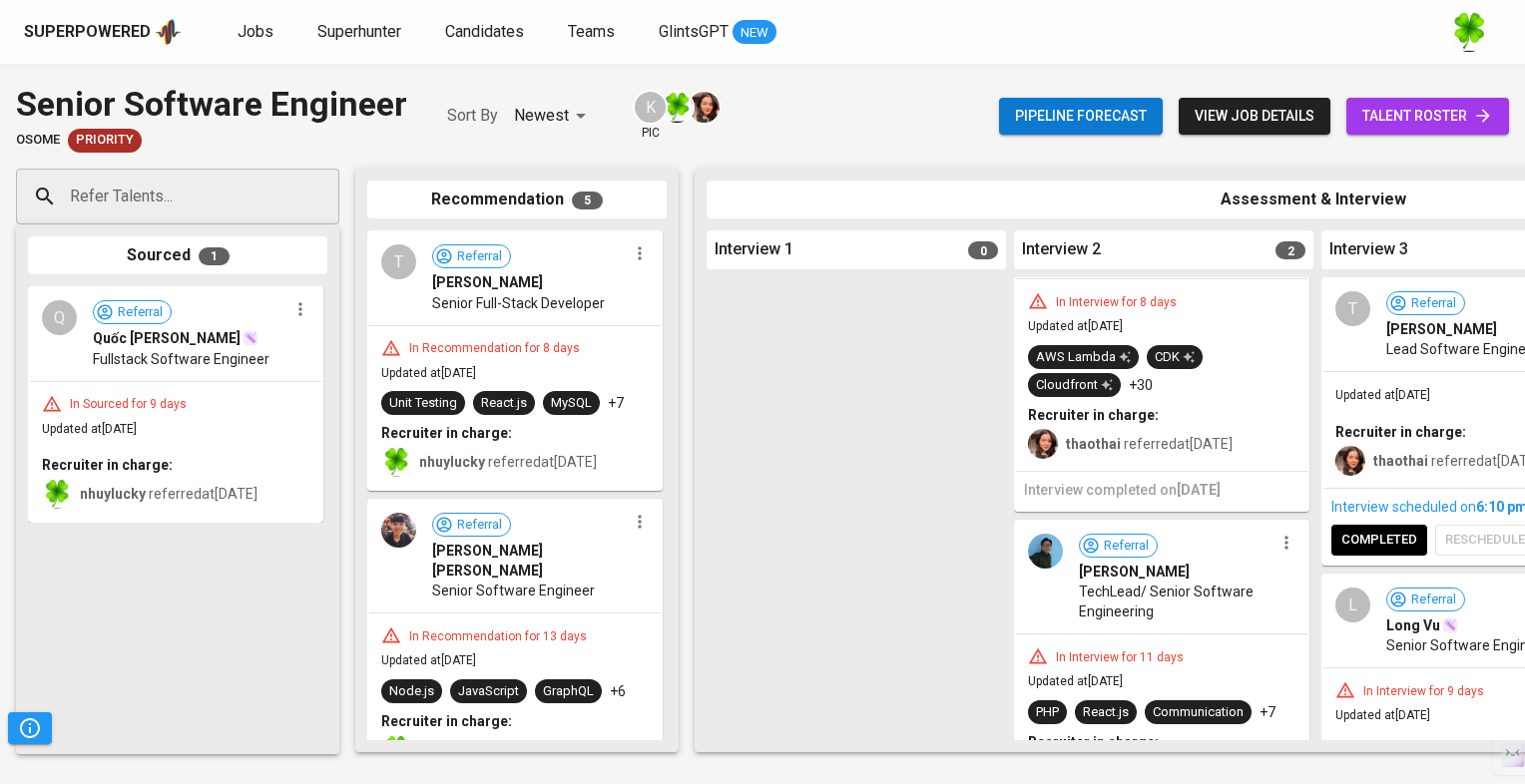 scroll, scrollTop: 205, scrollLeft: 0, axis: vertical 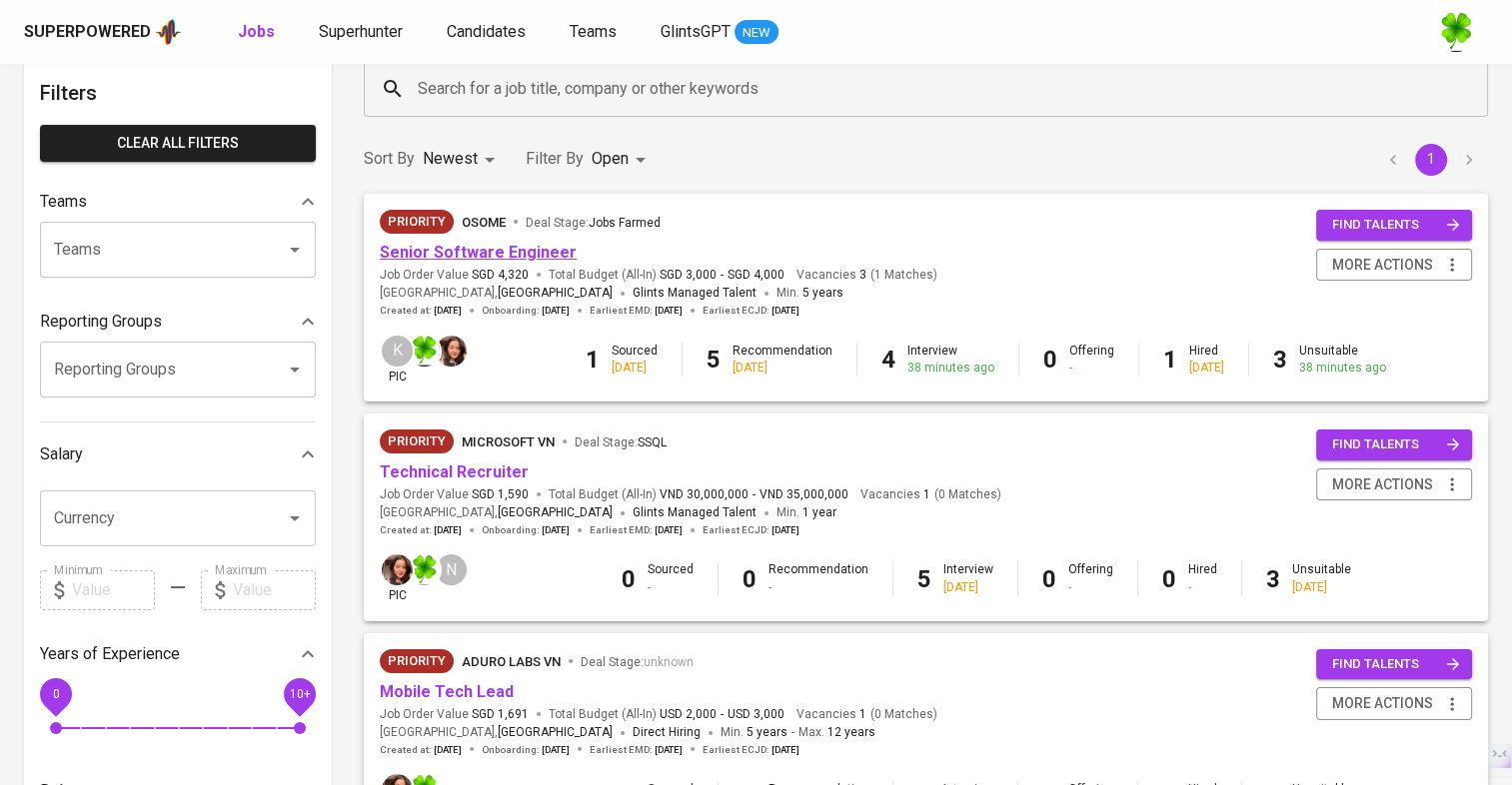 click on "Senior Software Engineer" at bounding box center (478, 252) 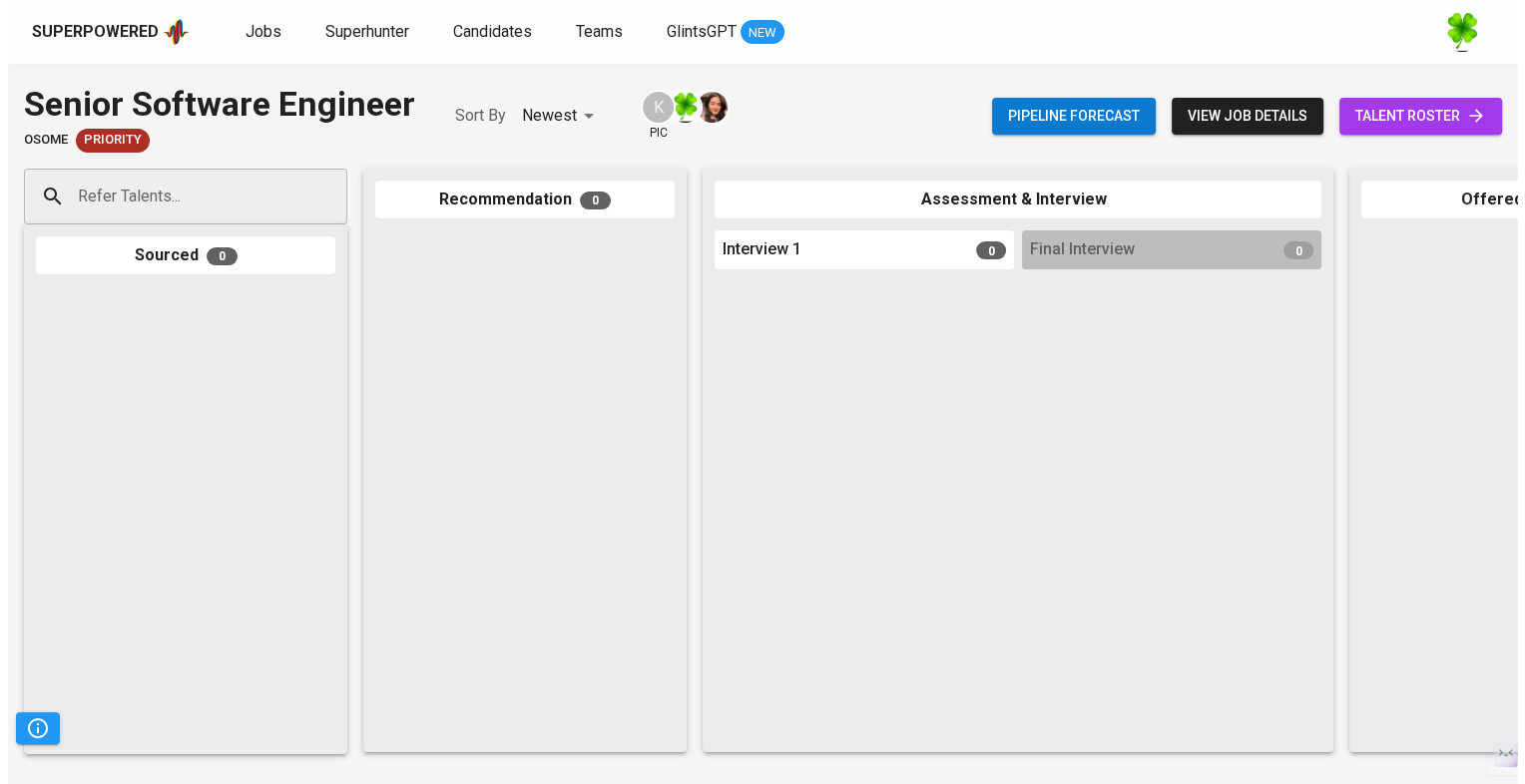 scroll, scrollTop: 0, scrollLeft: 0, axis: both 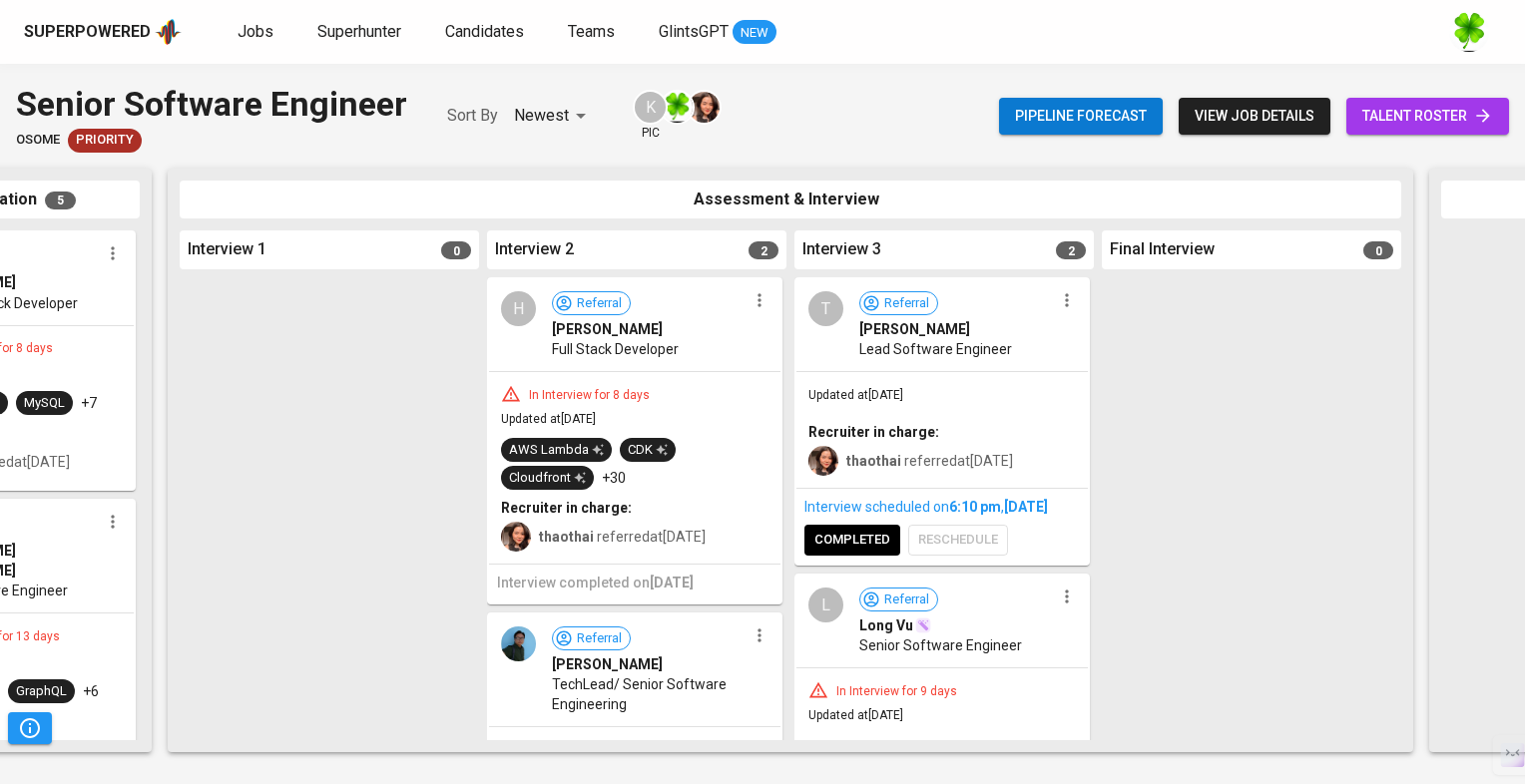 click on "T Referral [PERSON_NAME] Lead Software Engineer" at bounding box center (942, 325) 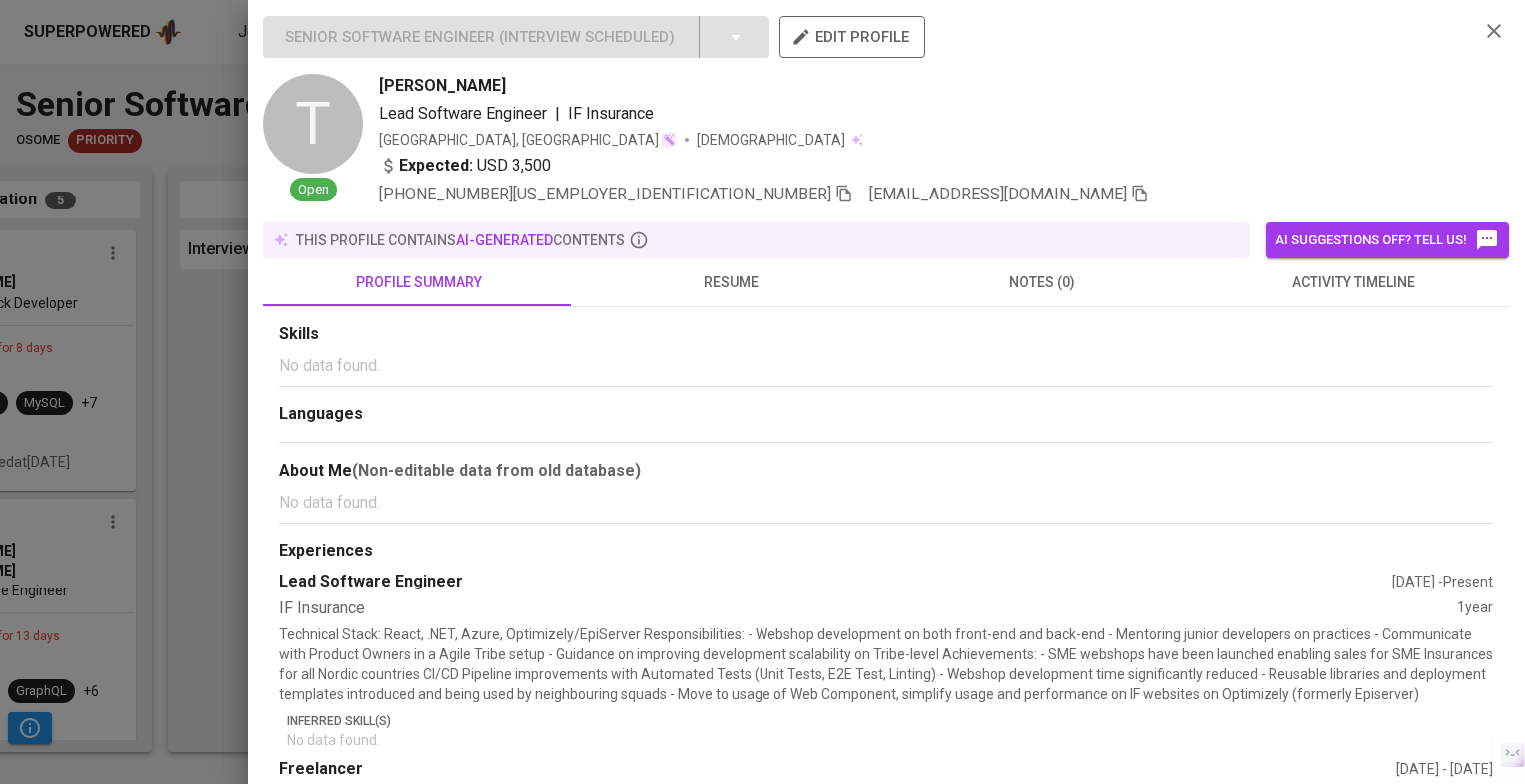 click on "resume" at bounding box center [731, 282] 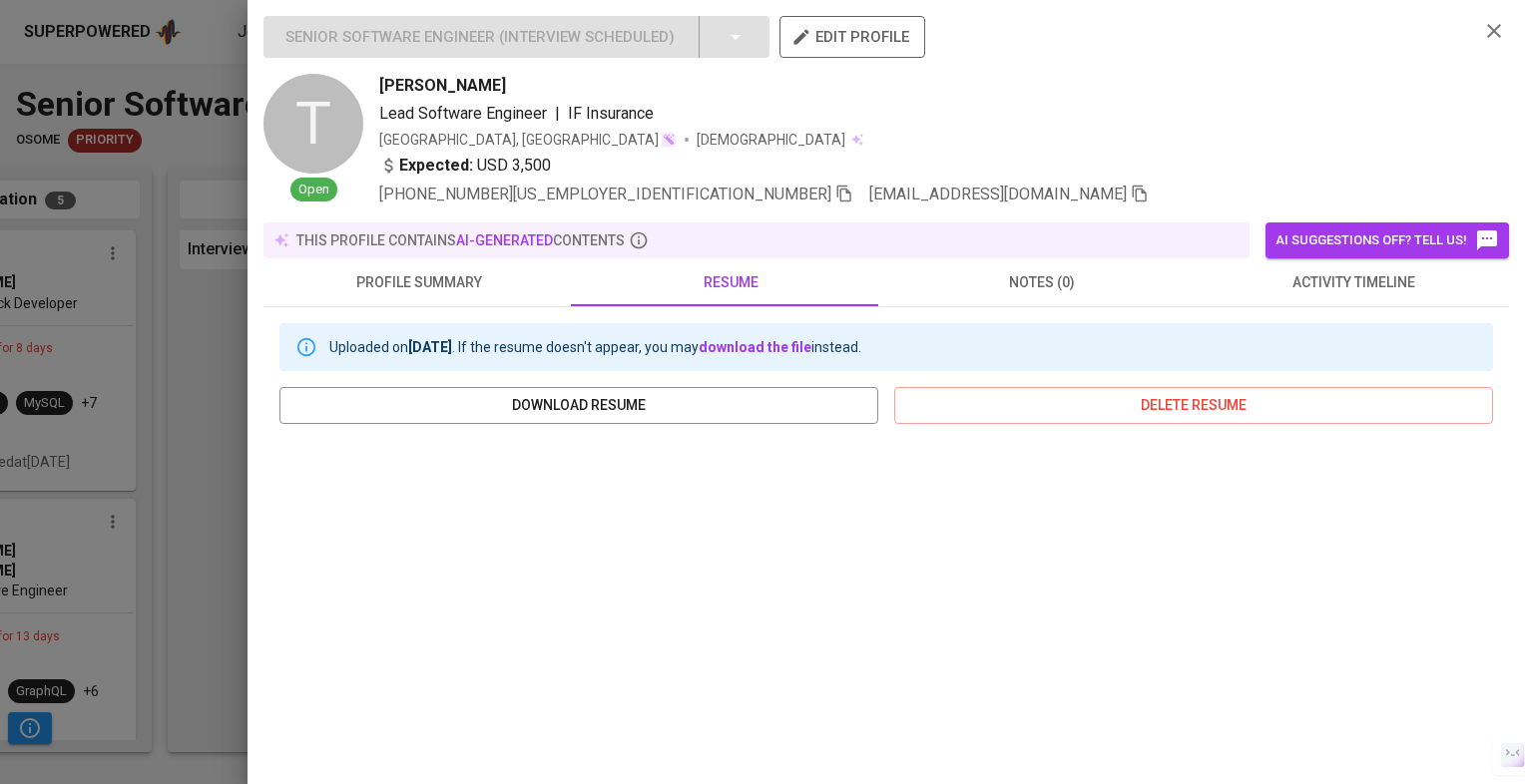 click at bounding box center [762, 392] 